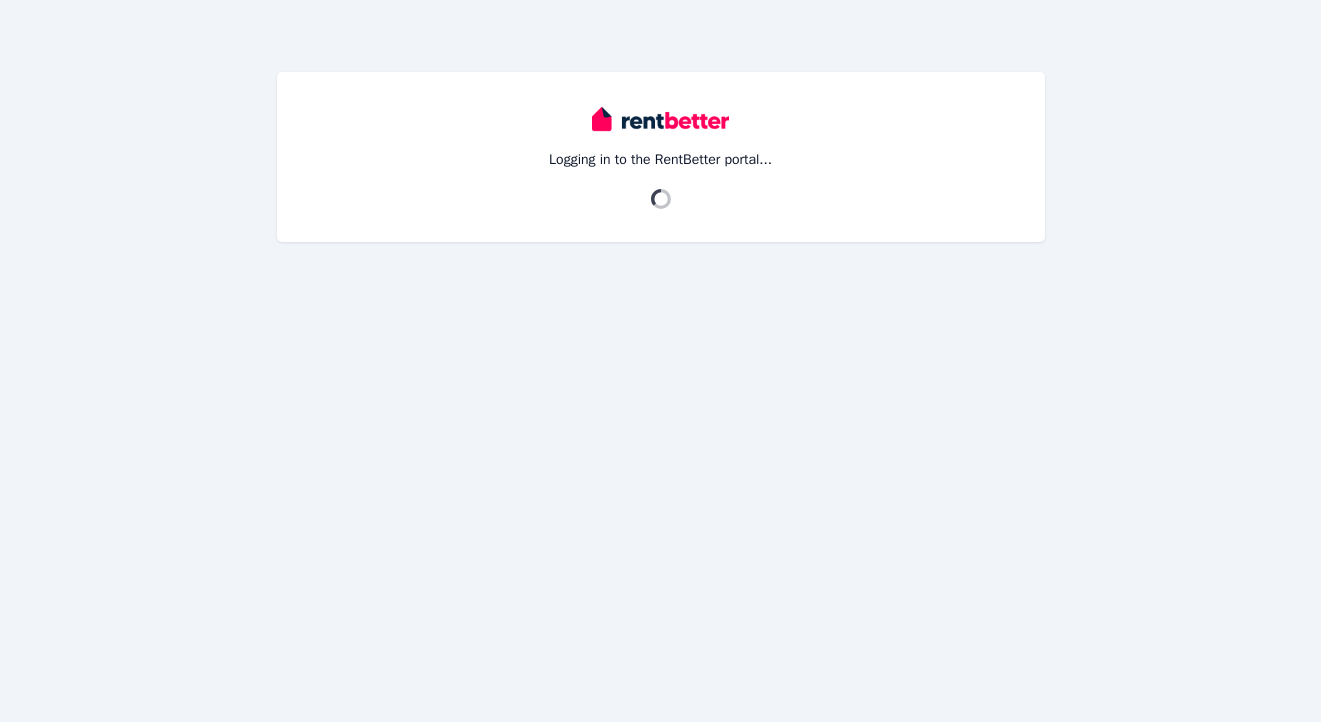 scroll, scrollTop: 0, scrollLeft: 0, axis: both 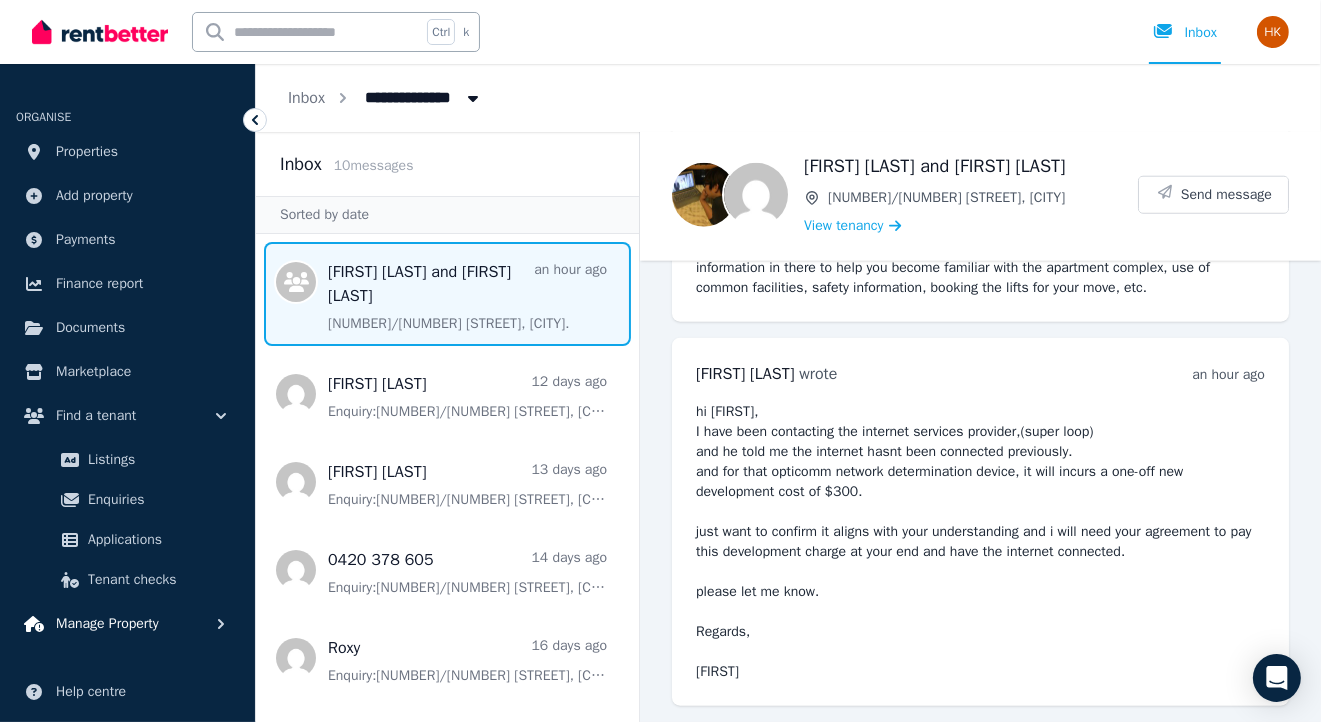 click on "Manage Property" at bounding box center (107, 624) 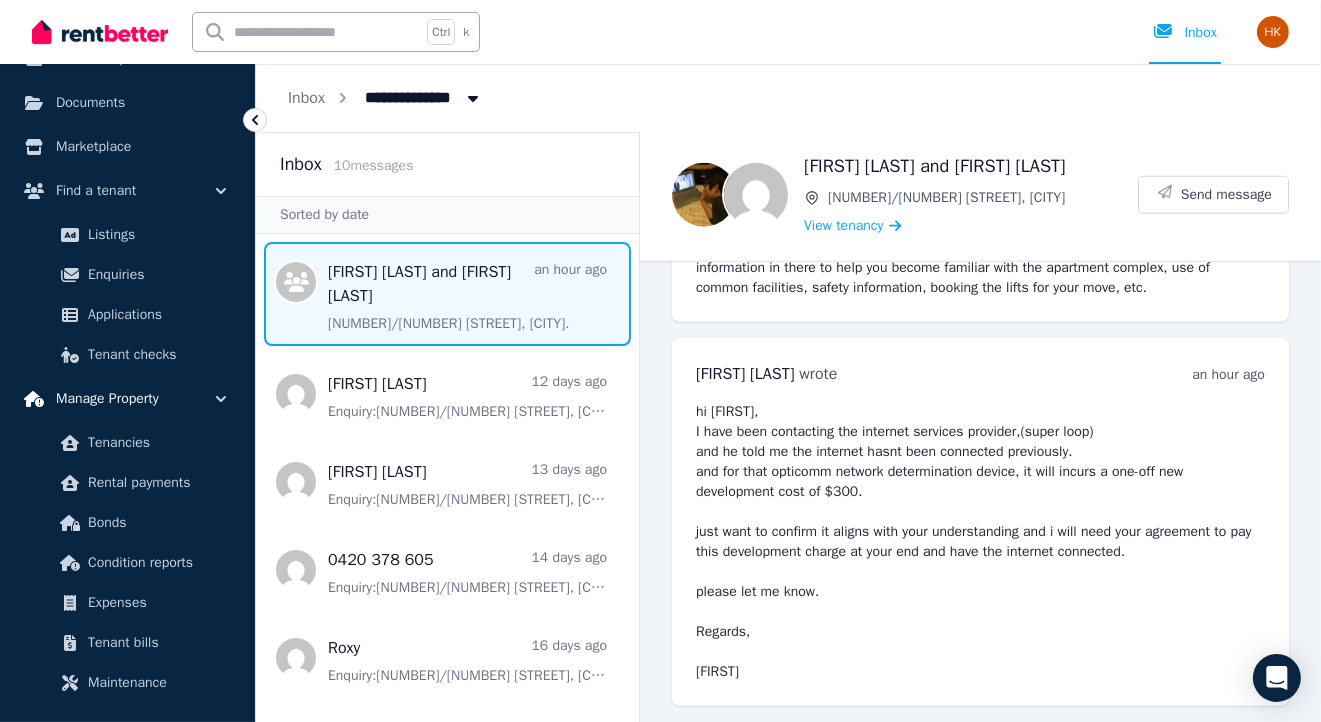 scroll, scrollTop: 258, scrollLeft: 0, axis: vertical 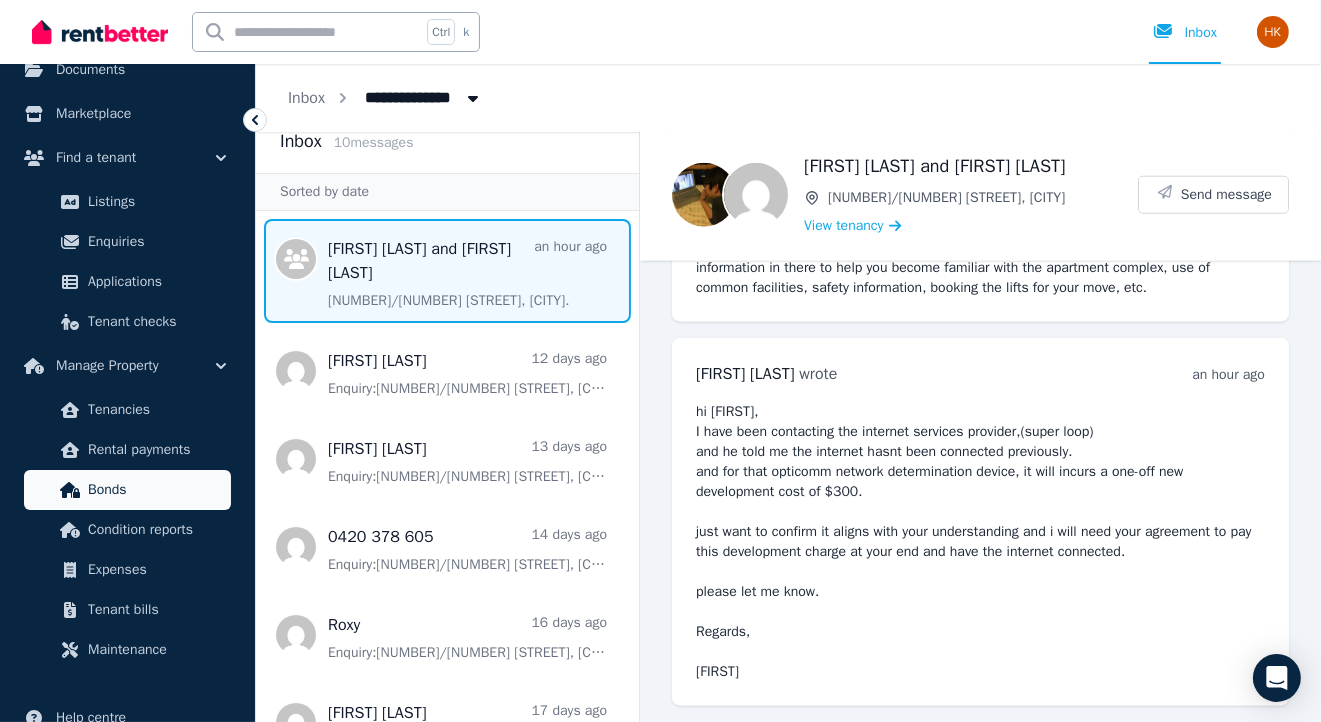 click on "Bonds" at bounding box center (155, 490) 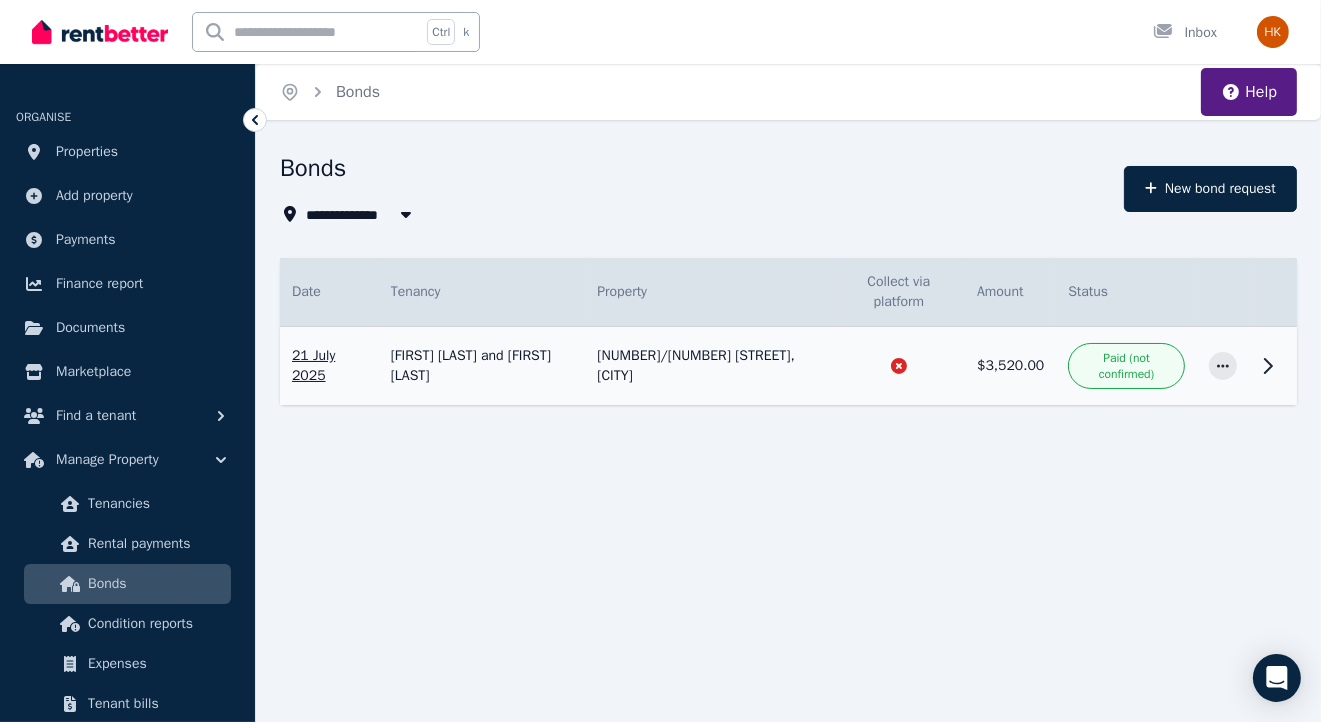 click 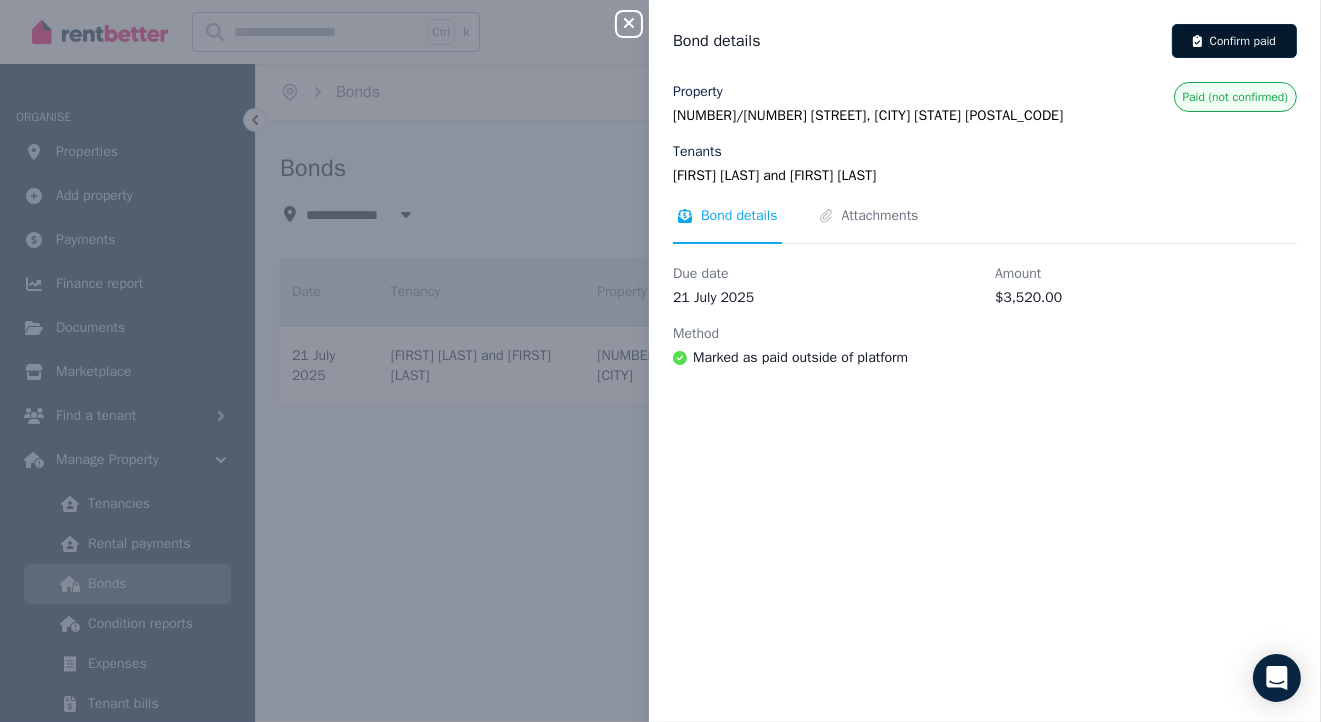 click on "Confirm paid" at bounding box center (1234, 41) 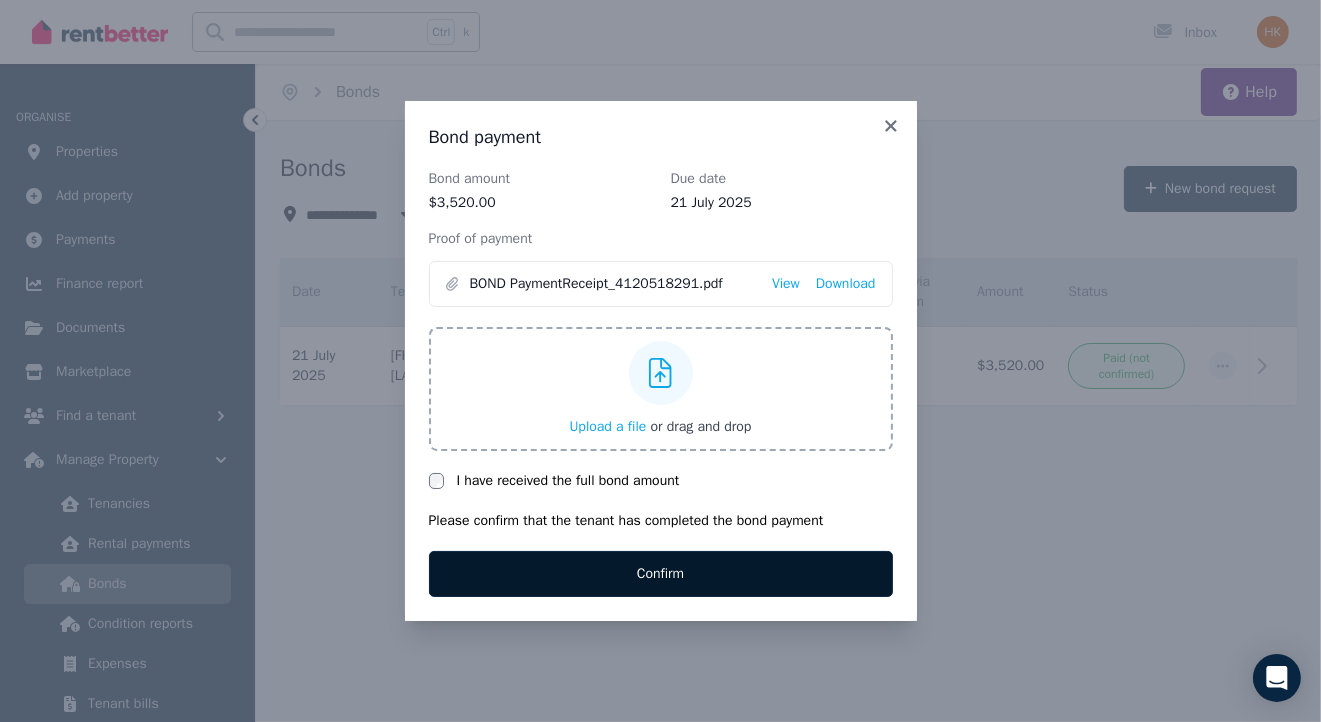 click on "Confirm" at bounding box center (661, 574) 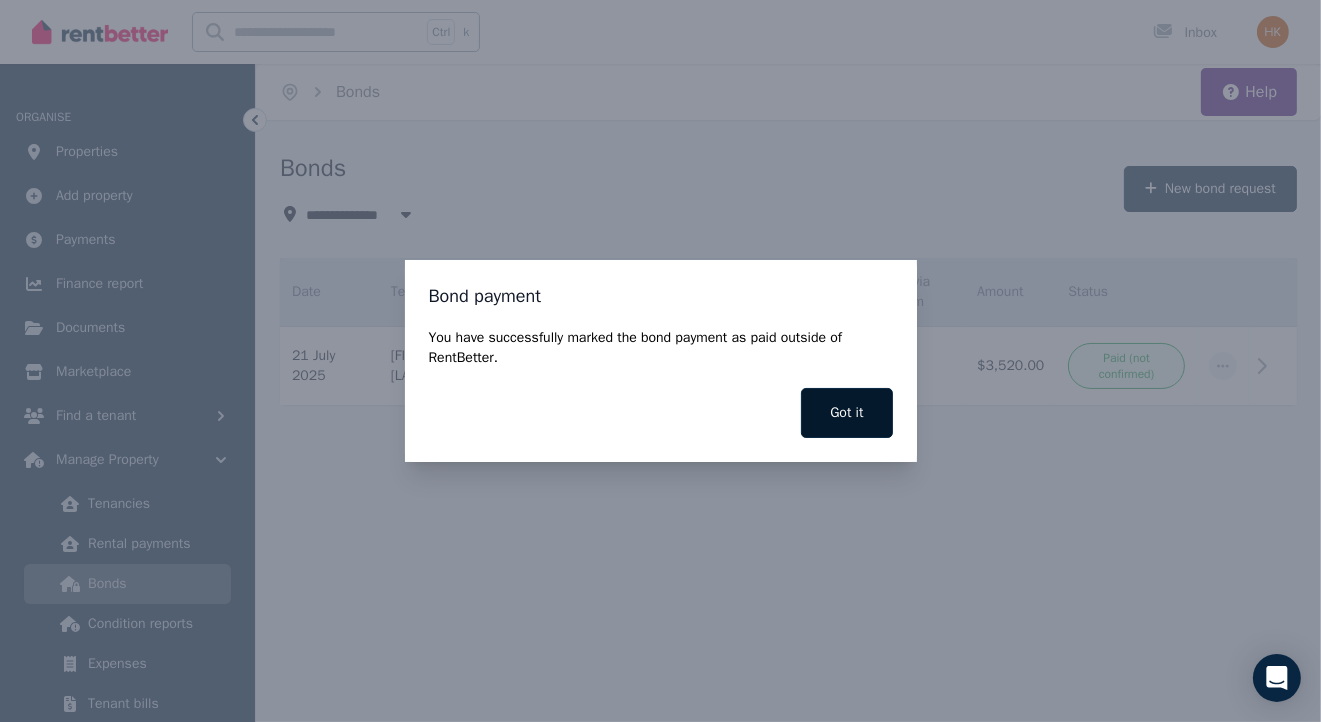 click on "Got it" at bounding box center (846, 413) 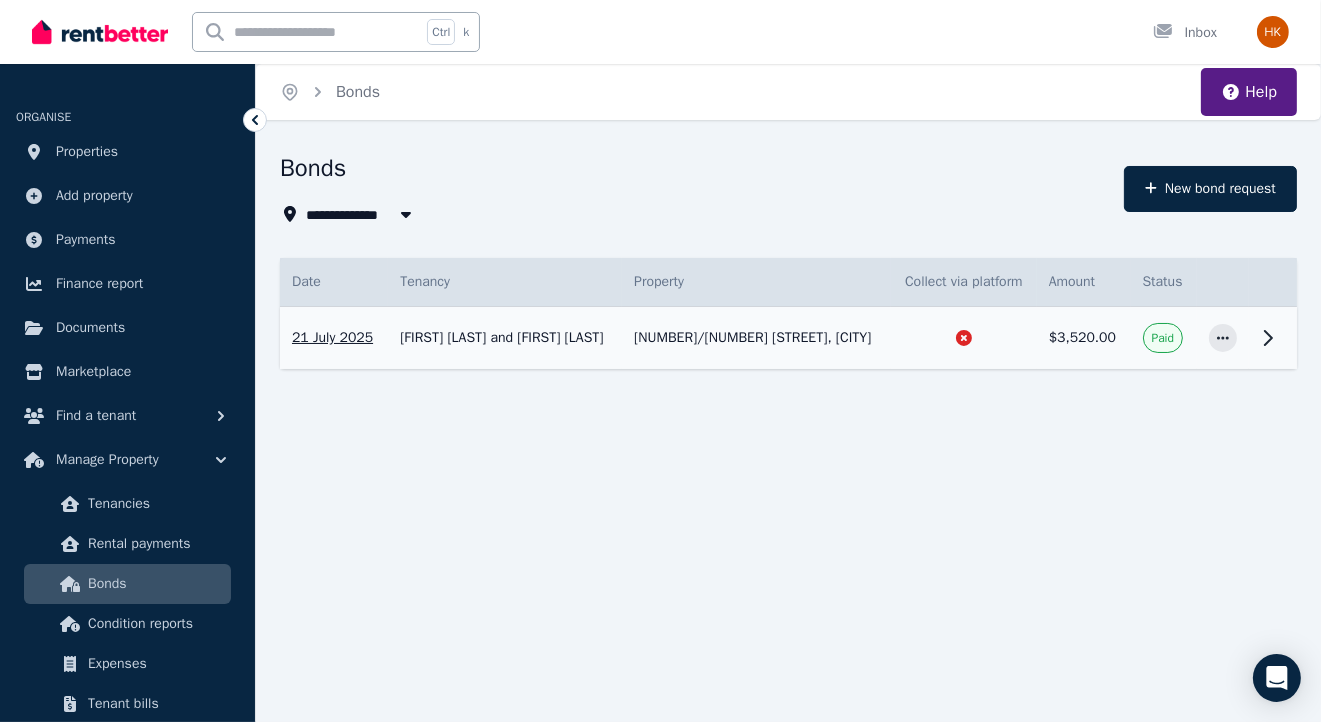 click 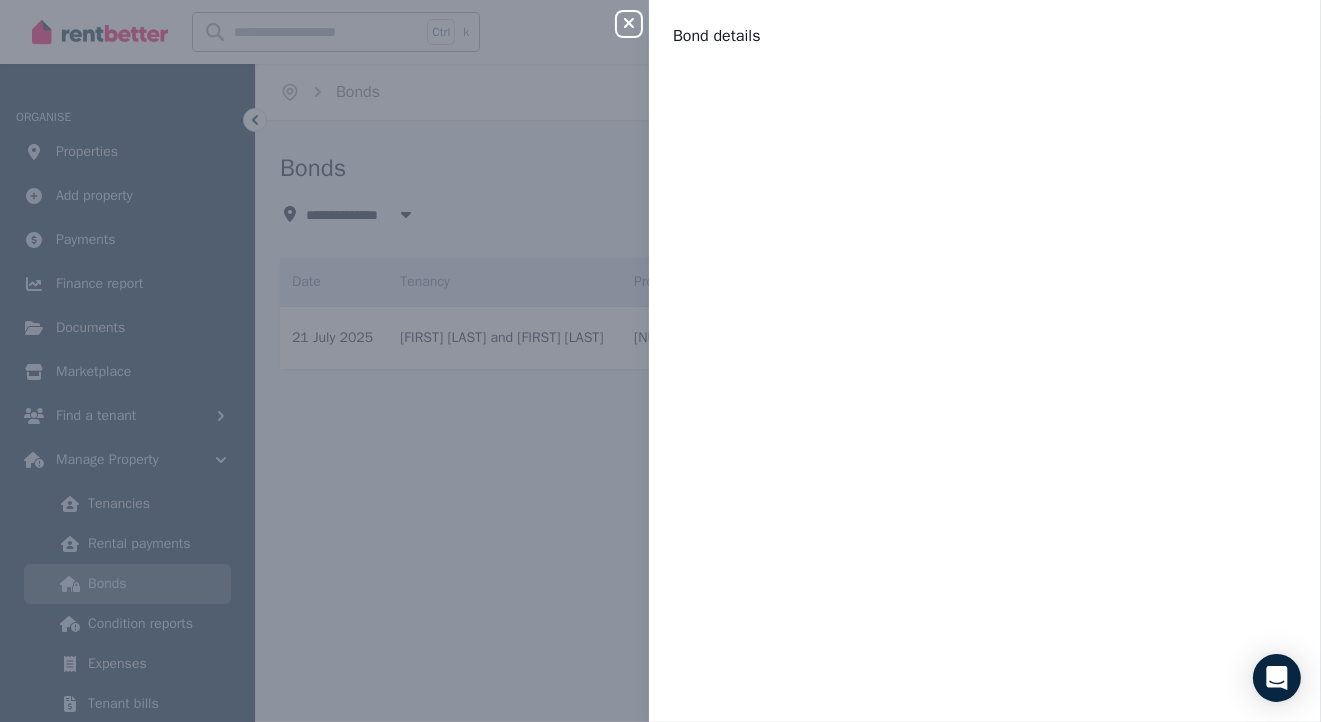 click on "Close panel Bond details" at bounding box center [660, 361] 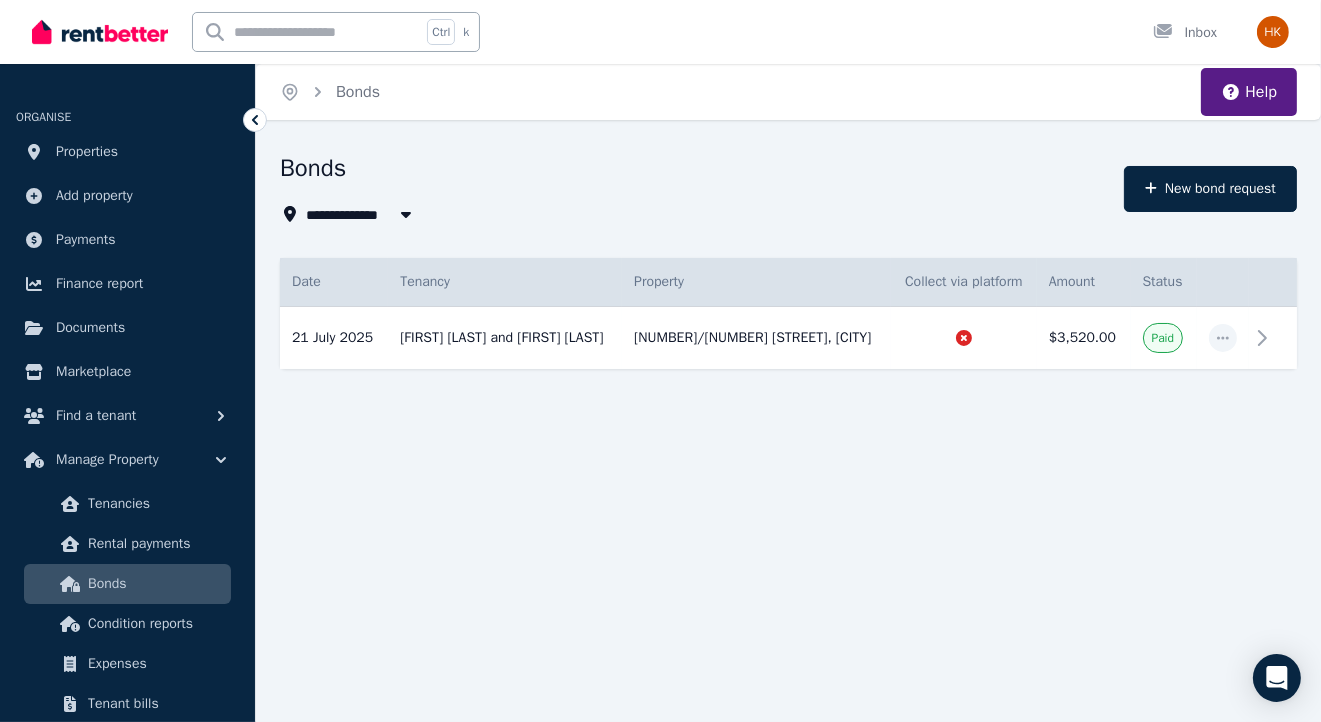 click on "Find a tenant" at bounding box center [96, 416] 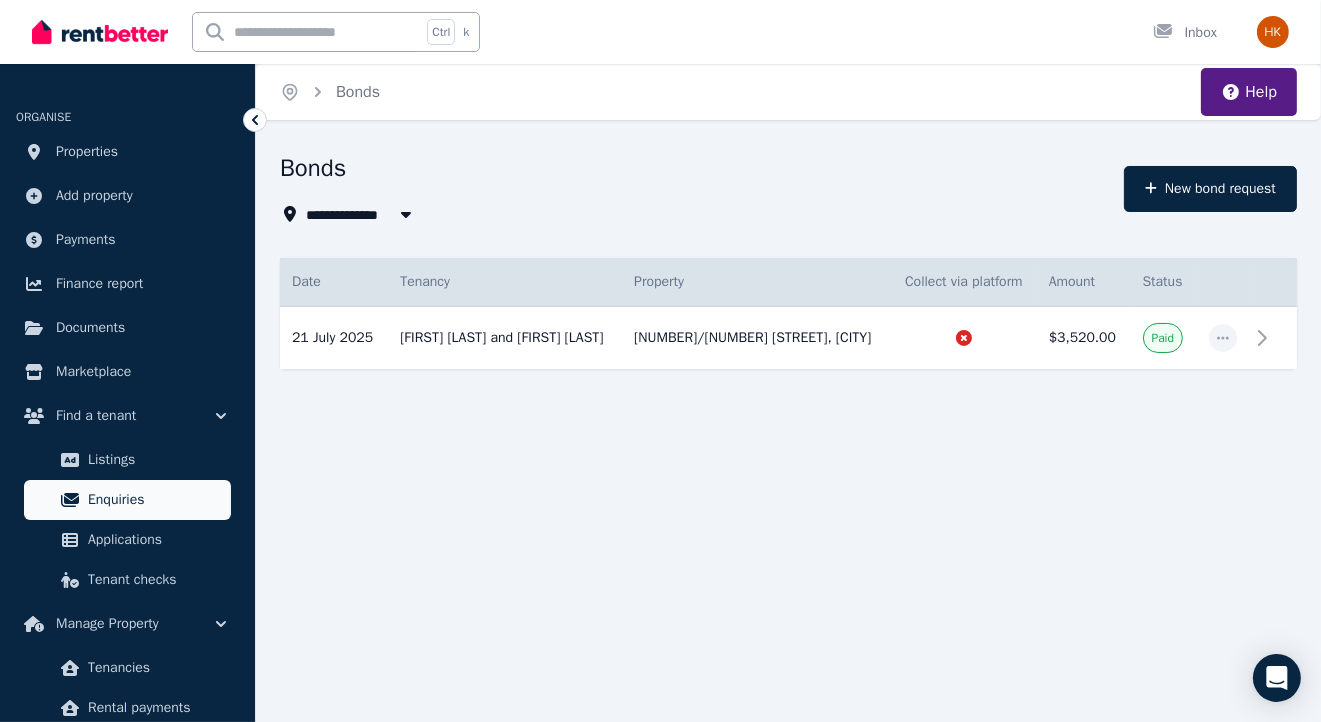 click on "Enquiries" at bounding box center (155, 500) 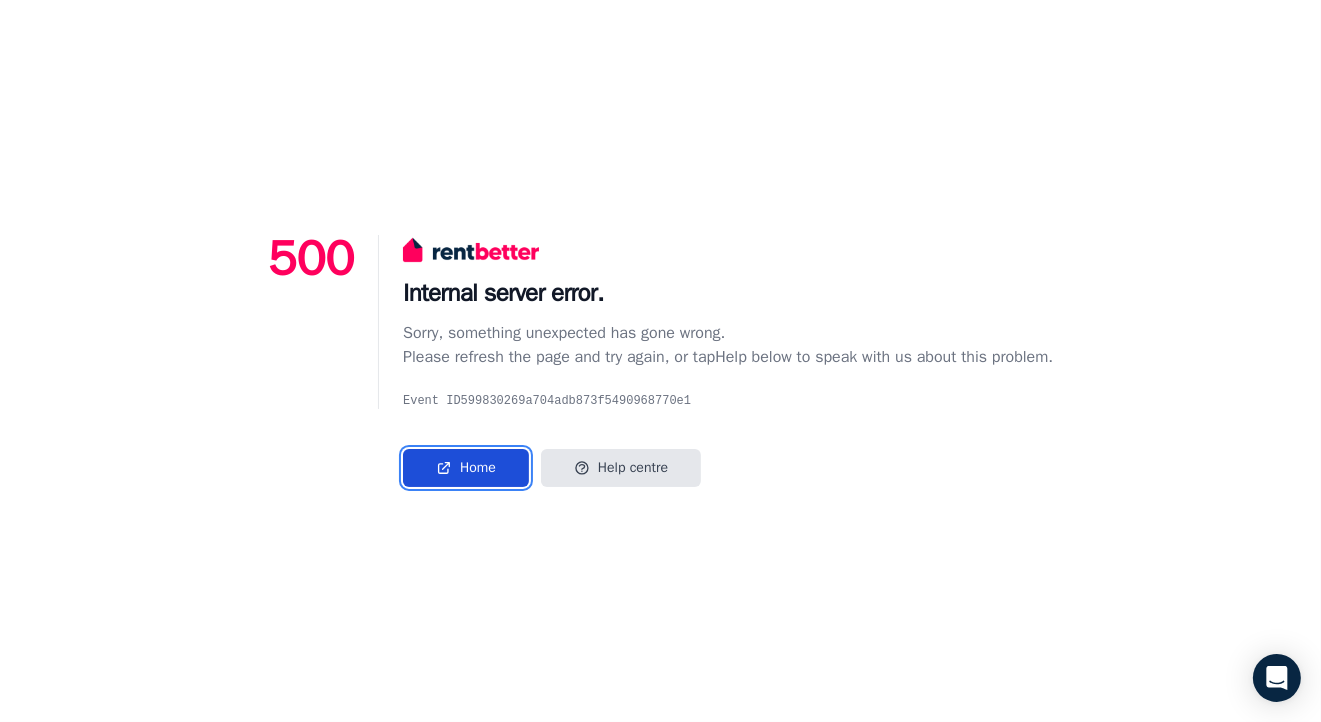 click on "Home" at bounding box center [466, 468] 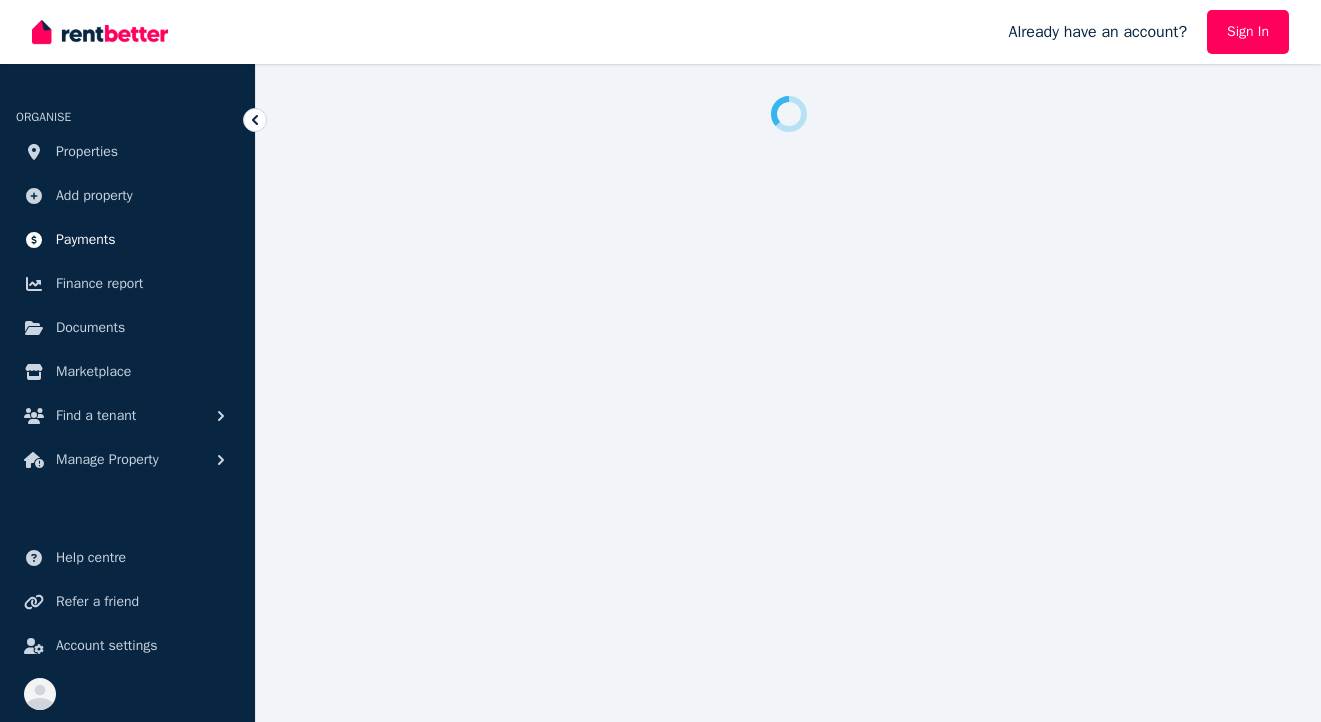 scroll, scrollTop: 0, scrollLeft: 0, axis: both 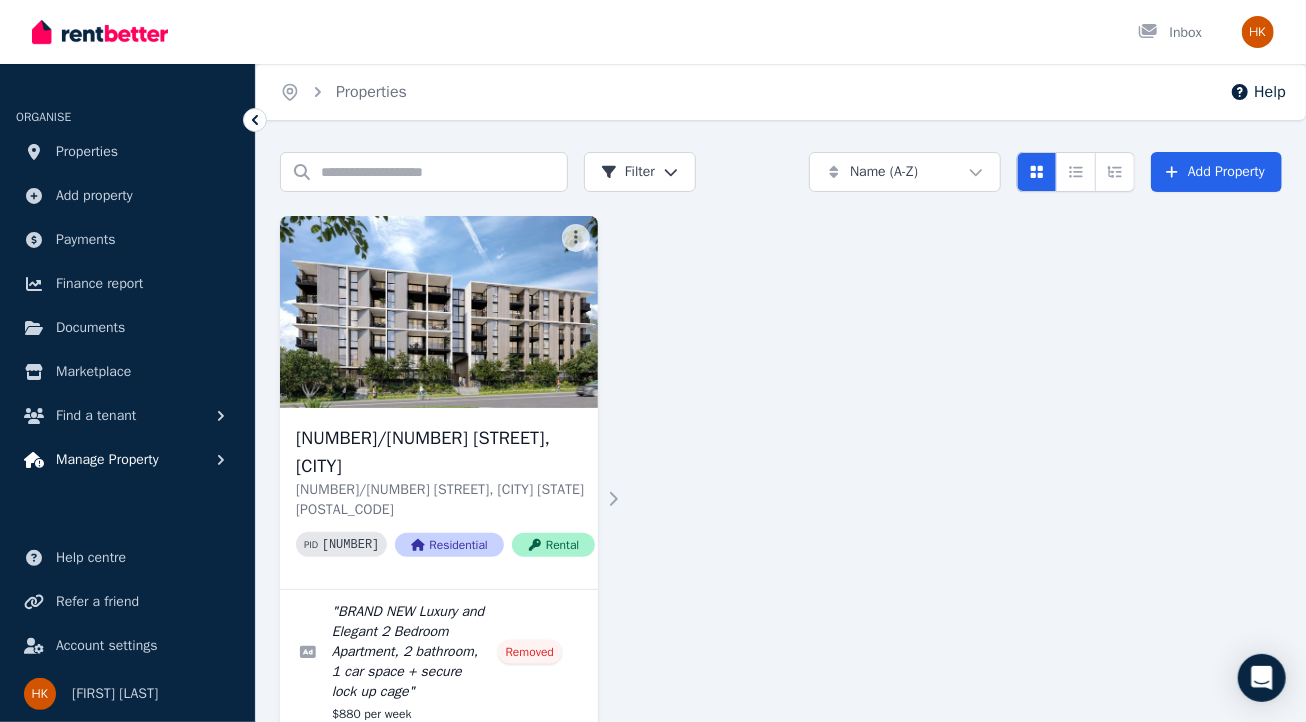 click on "Manage Property" at bounding box center [107, 460] 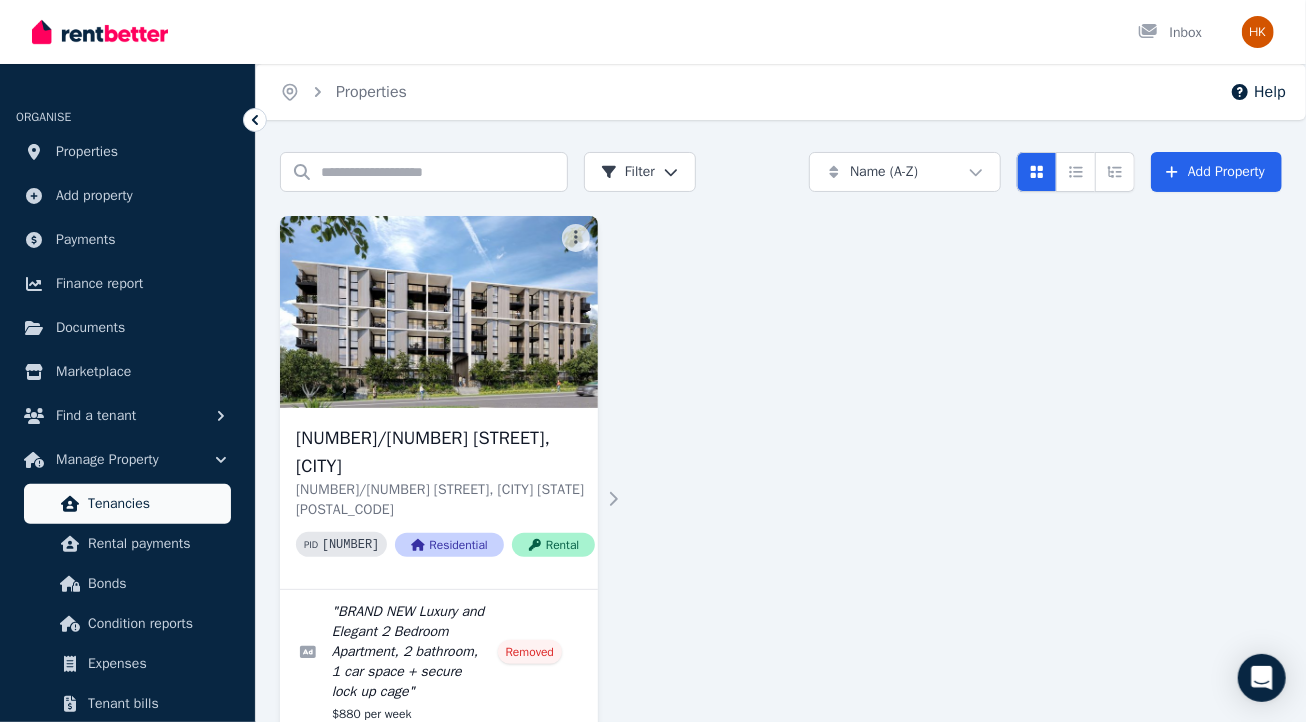 click on "Tenancies" at bounding box center (155, 504) 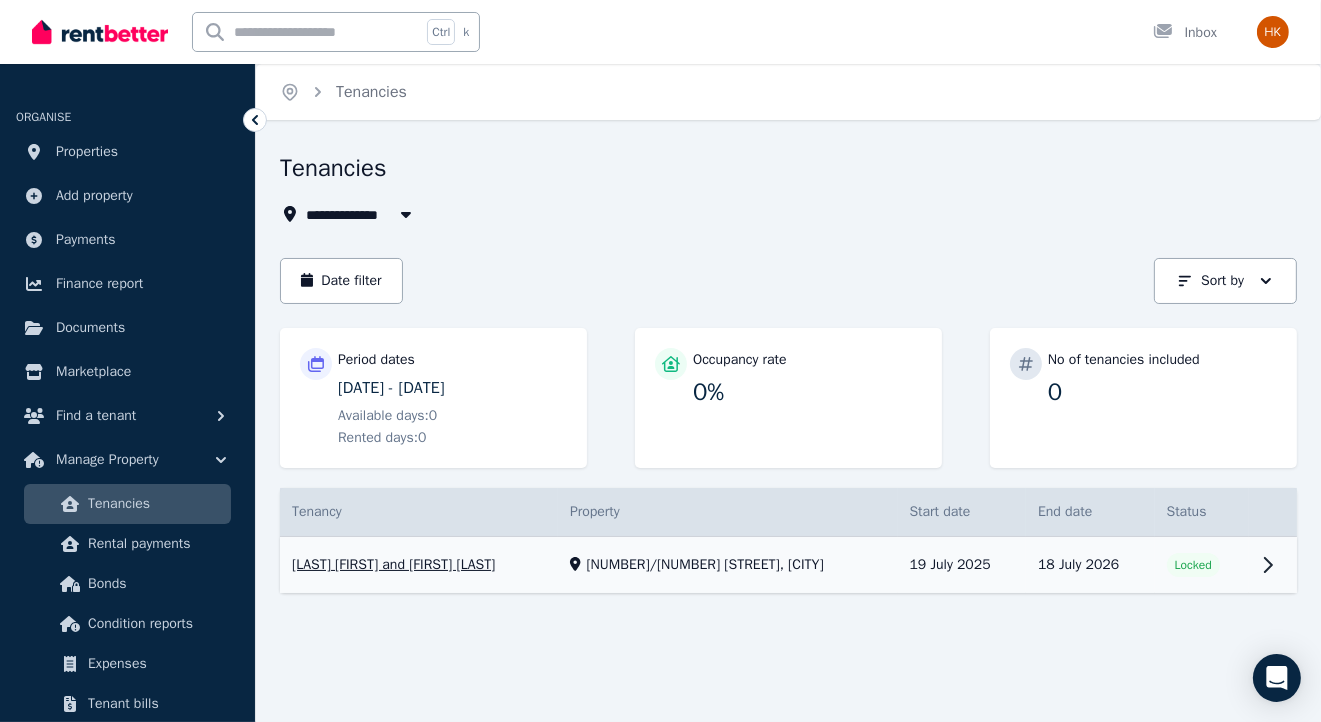 click on "View property details" at bounding box center [788, 565] 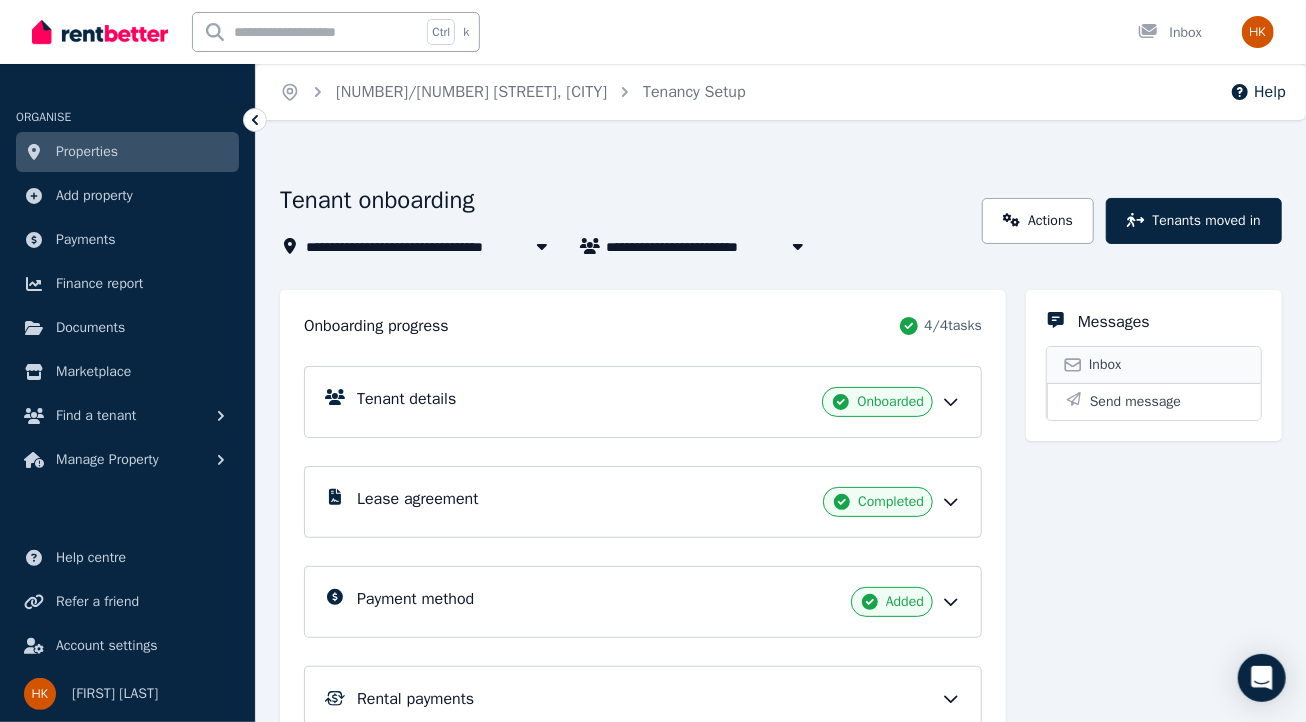 click on "Inbox" at bounding box center (1105, 365) 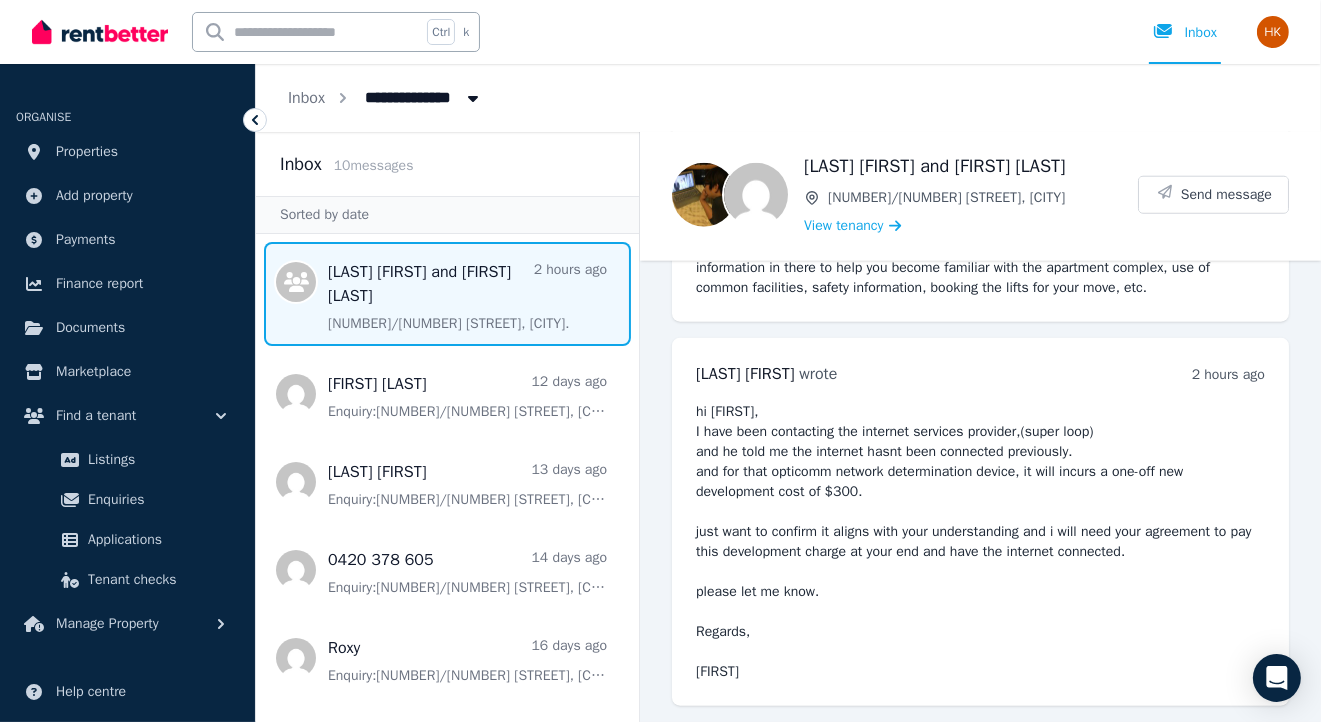 scroll, scrollTop: 2222, scrollLeft: 0, axis: vertical 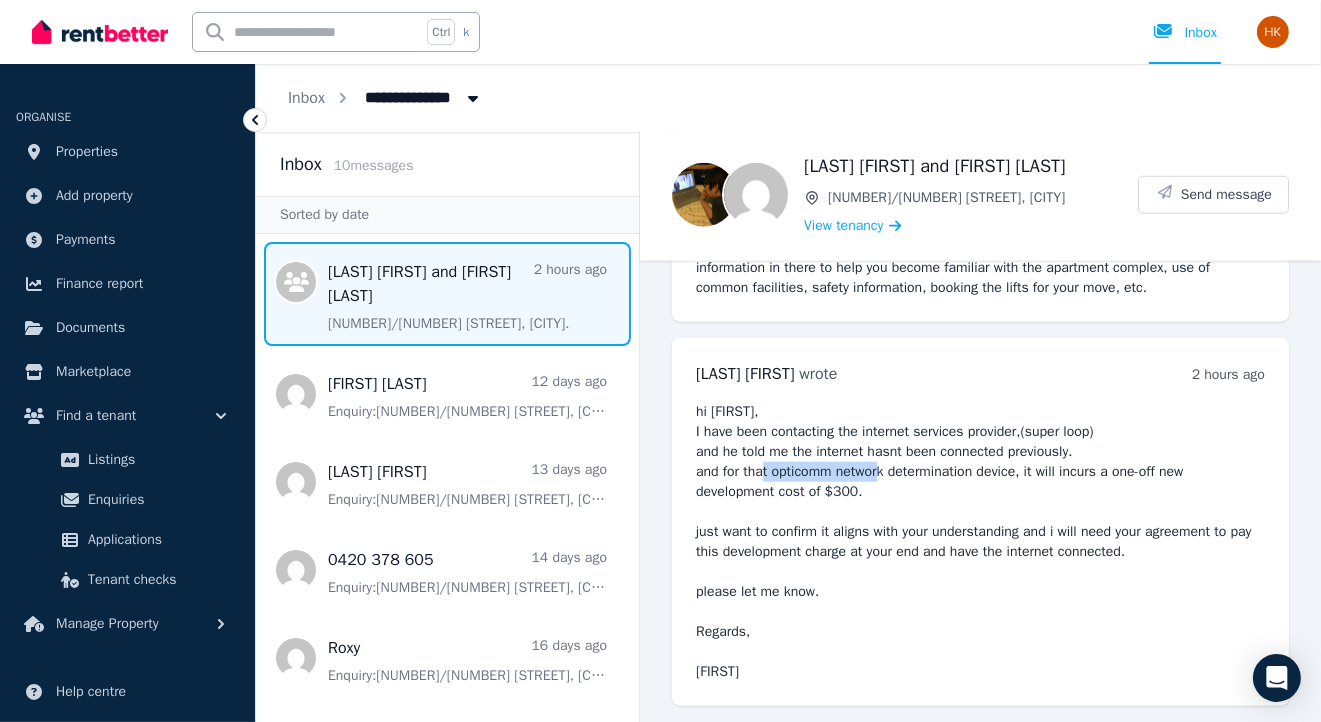 drag, startPoint x: 772, startPoint y: 476, endPoint x: 892, endPoint y: 479, distance: 120.03749 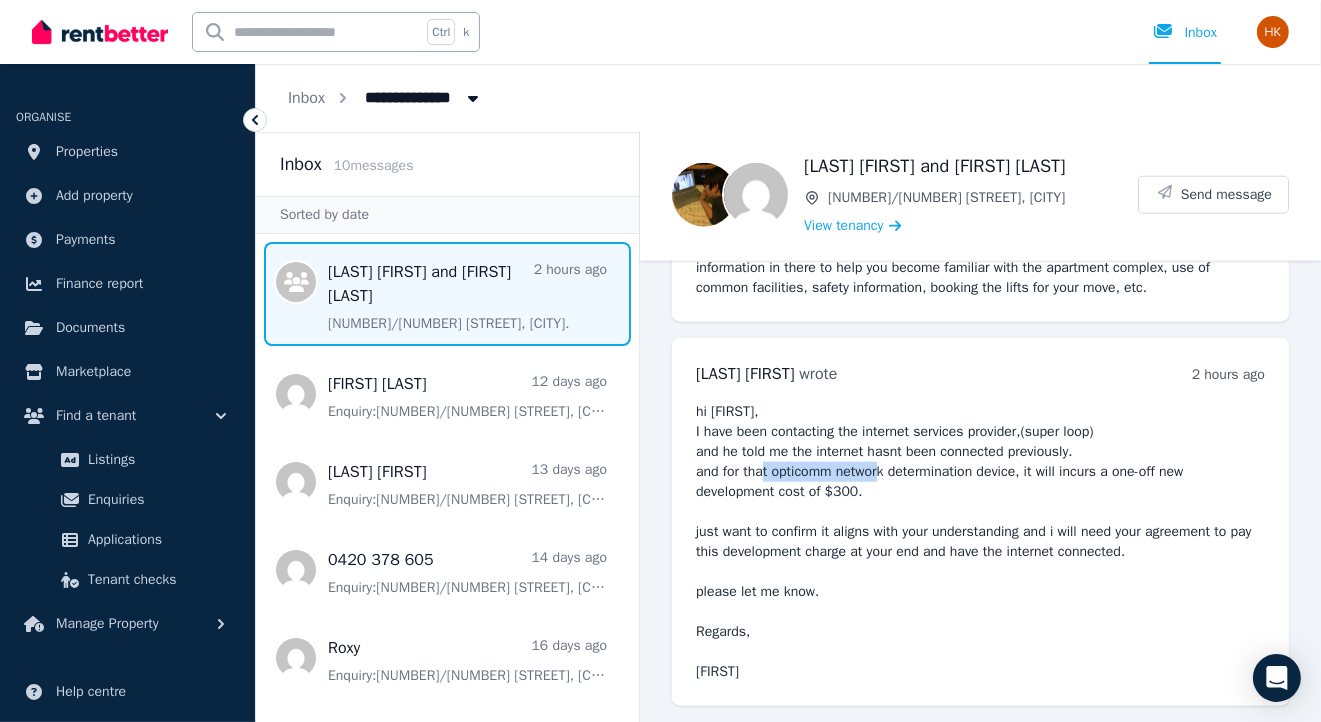 click on "hi [FIRST],
I have been contacting the internet services provider,(super loop)
and he told me the internet hasnt been connected previously.
and for that opticomm network determination device, it will incurs a one-off new development cost of $300.
just want to confirm it aligns with your understanding and i will need your agreement to pay this development charge at your end and  have the internet connected.
please let me know.
Regards,
[FIRST]" at bounding box center (980, 542) 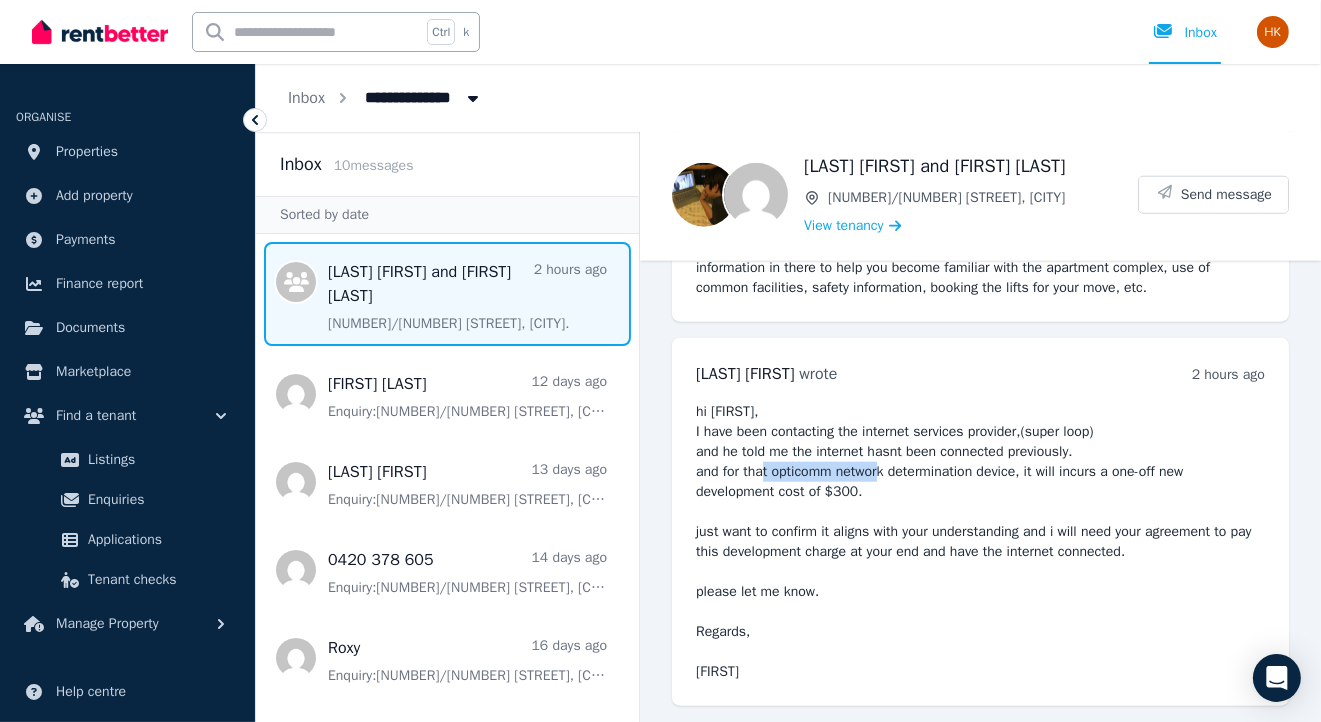 drag, startPoint x: 773, startPoint y: 475, endPoint x: 892, endPoint y: 471, distance: 119.06721 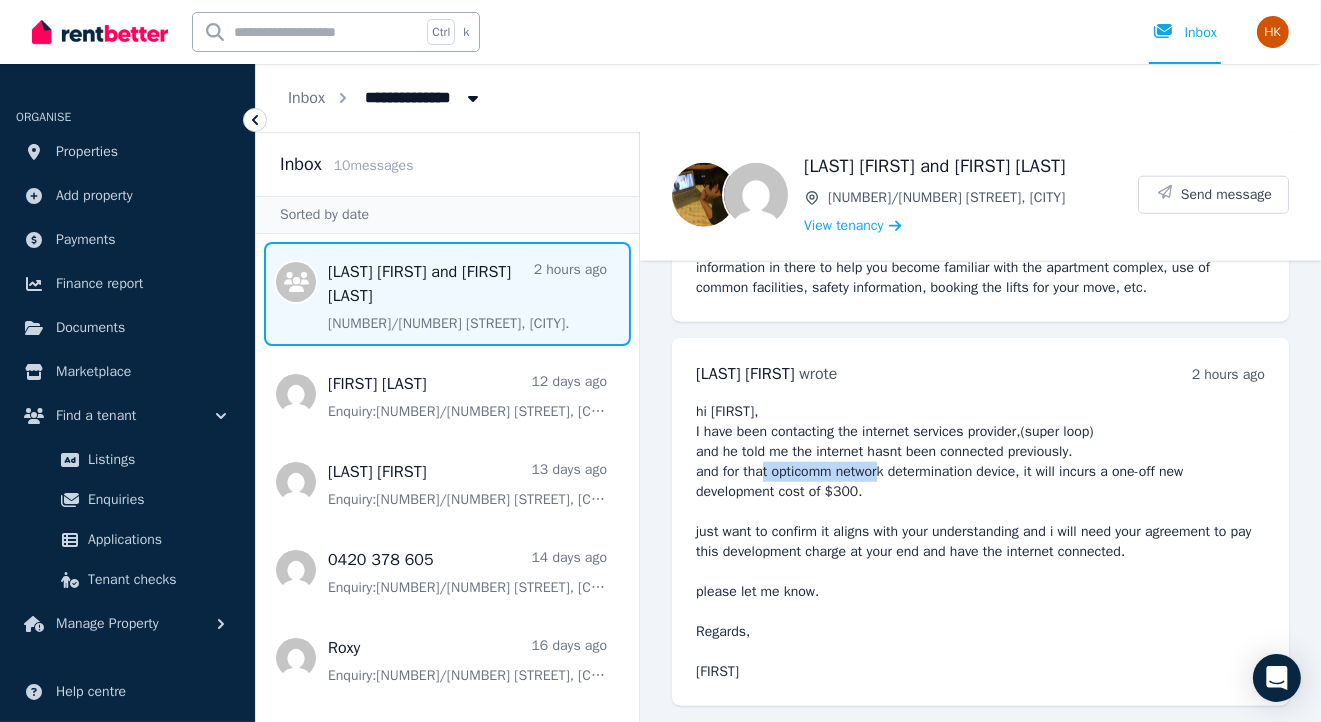 copy on "opticomm network" 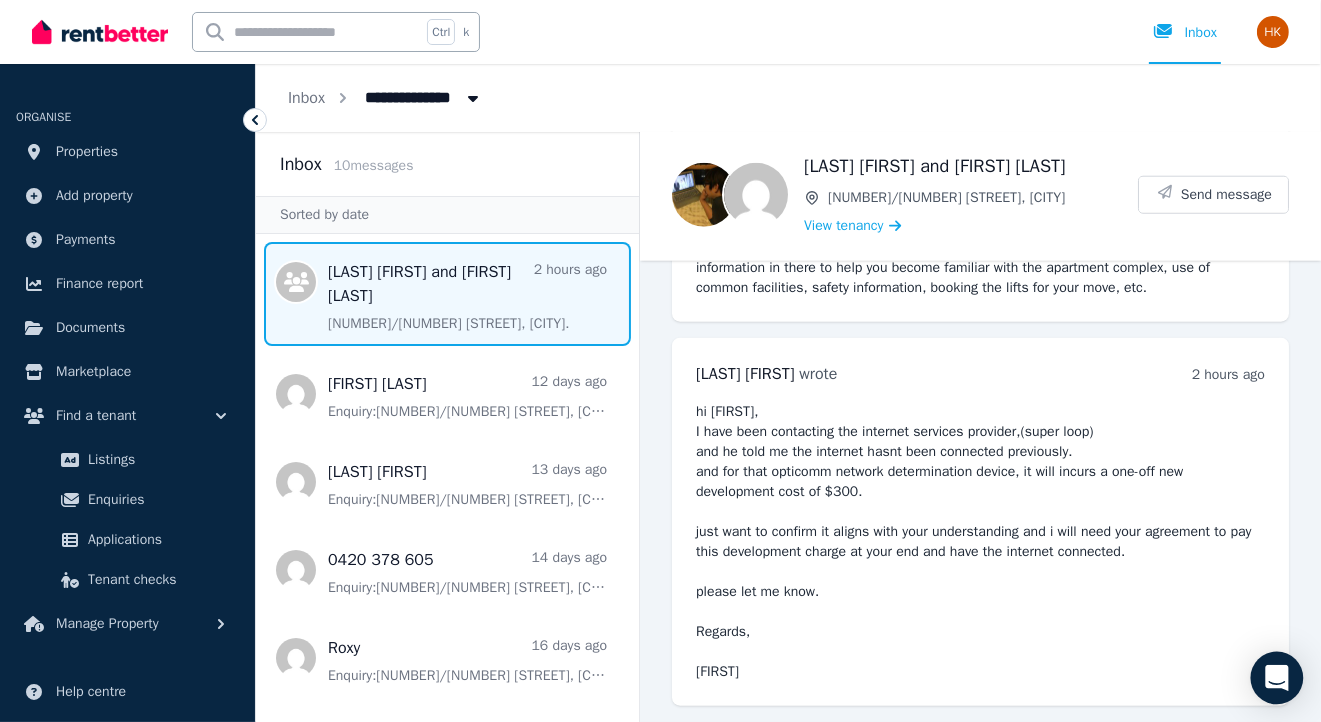 click 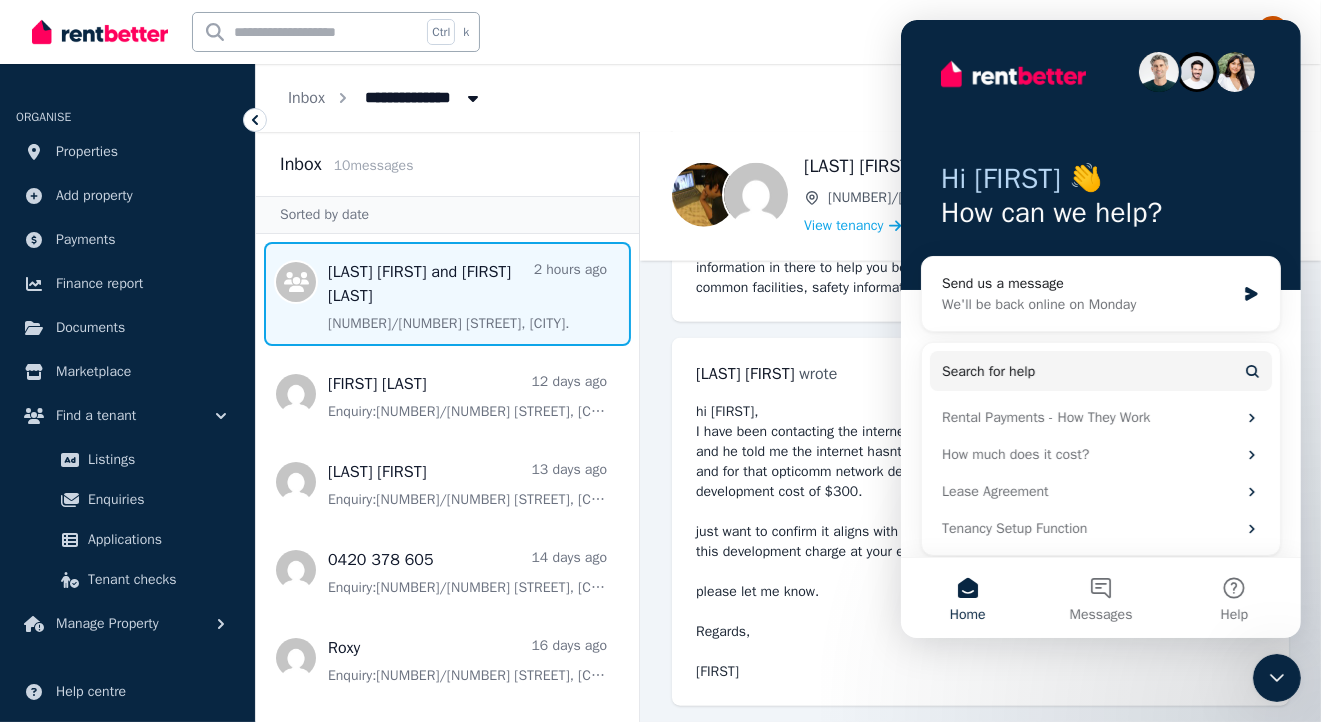 scroll, scrollTop: 0, scrollLeft: 0, axis: both 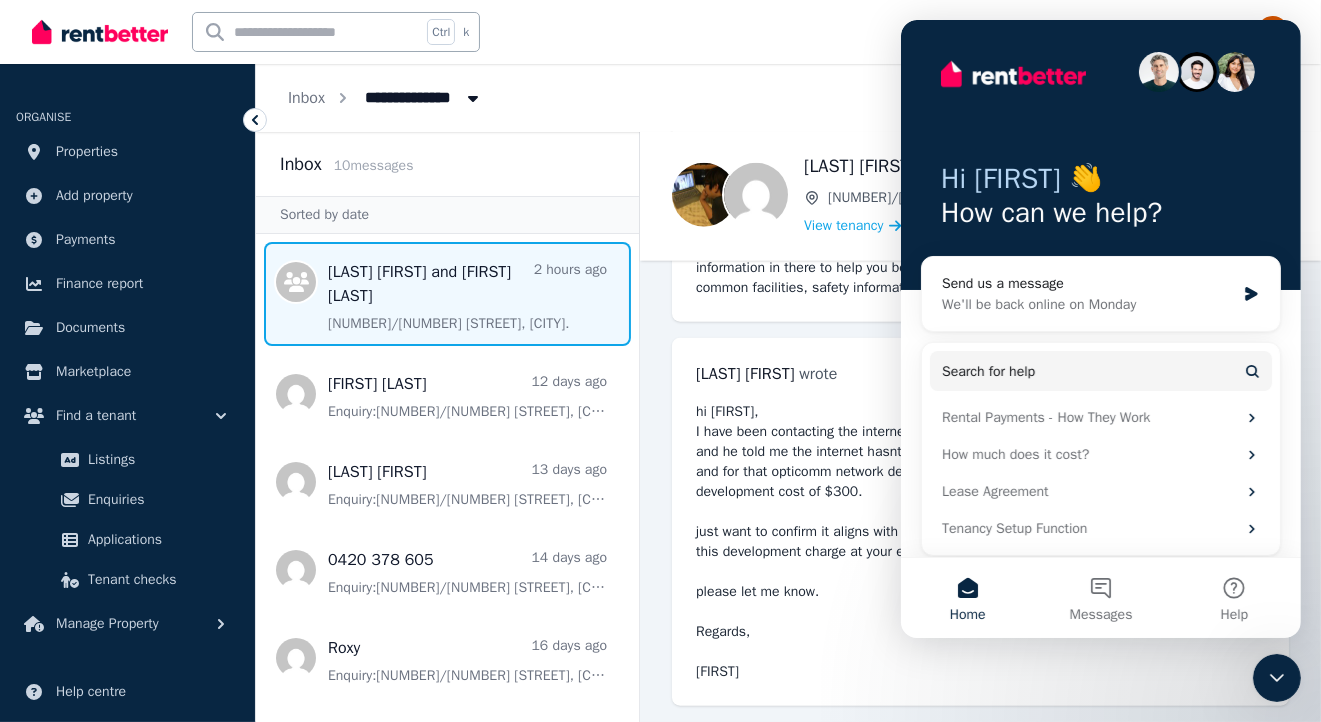 click on "hi [FIRST],
I have been contacting the internet services provider,(super loop)
and he told me the internet hasnt been connected previously.
and for that opticomm network determination device, it will incurs a one-off new development cost of $300.
just want to confirm it aligns with your understanding and i will need your agreement to pay this development charge at your end and  have the internet connected.
please let me know.
Regards,
[FIRST]" at bounding box center (980, 542) 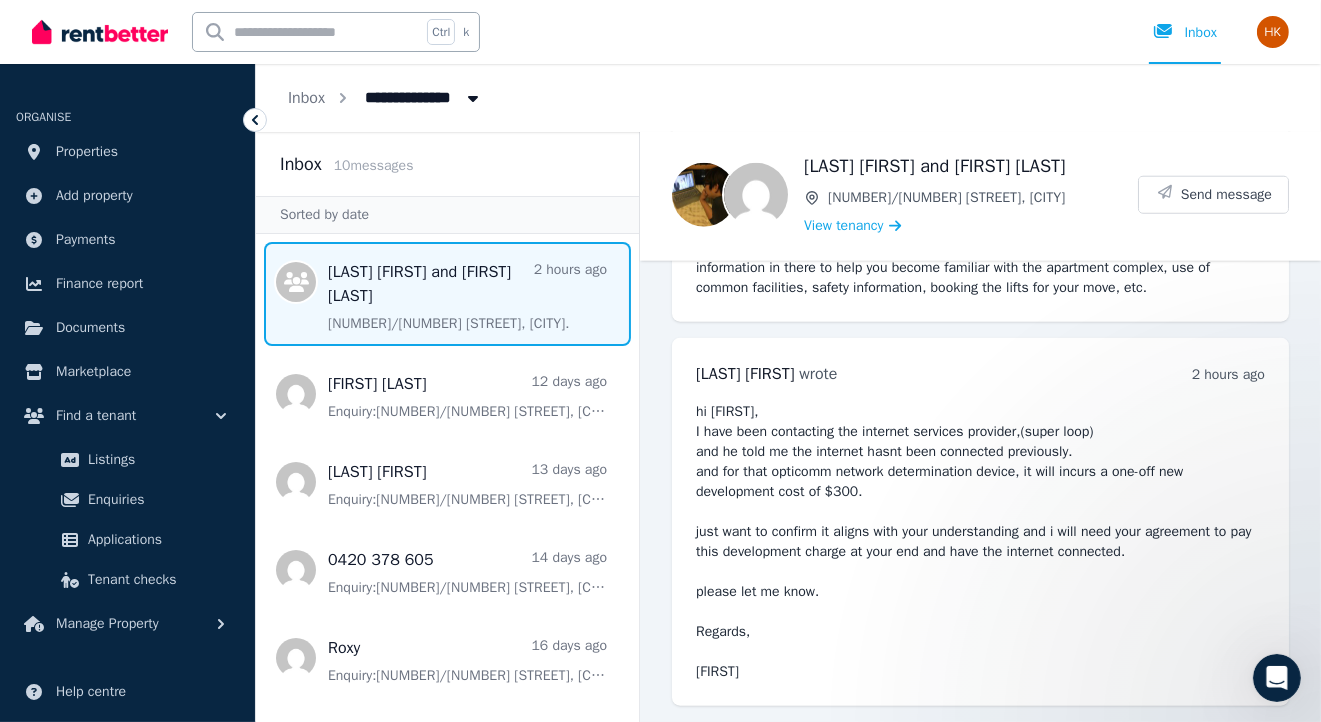 scroll, scrollTop: 0, scrollLeft: 0, axis: both 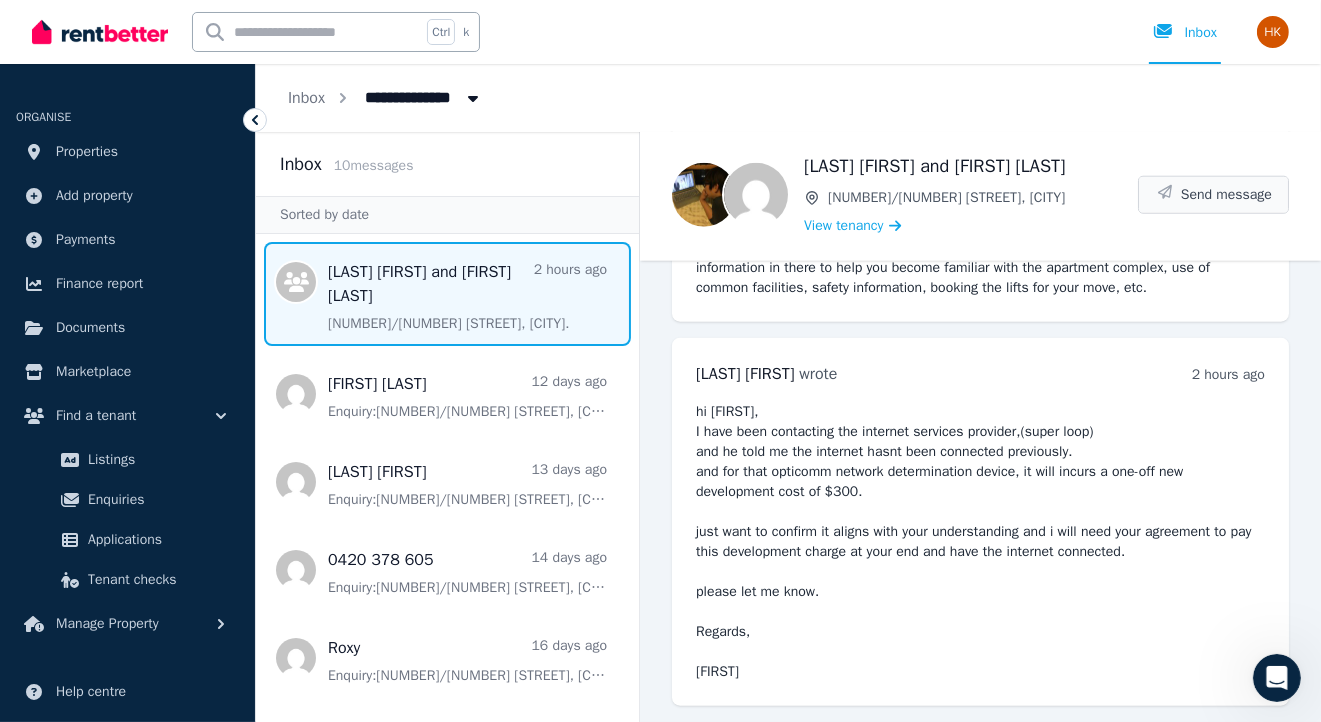 click on "Send message" at bounding box center [1226, 195] 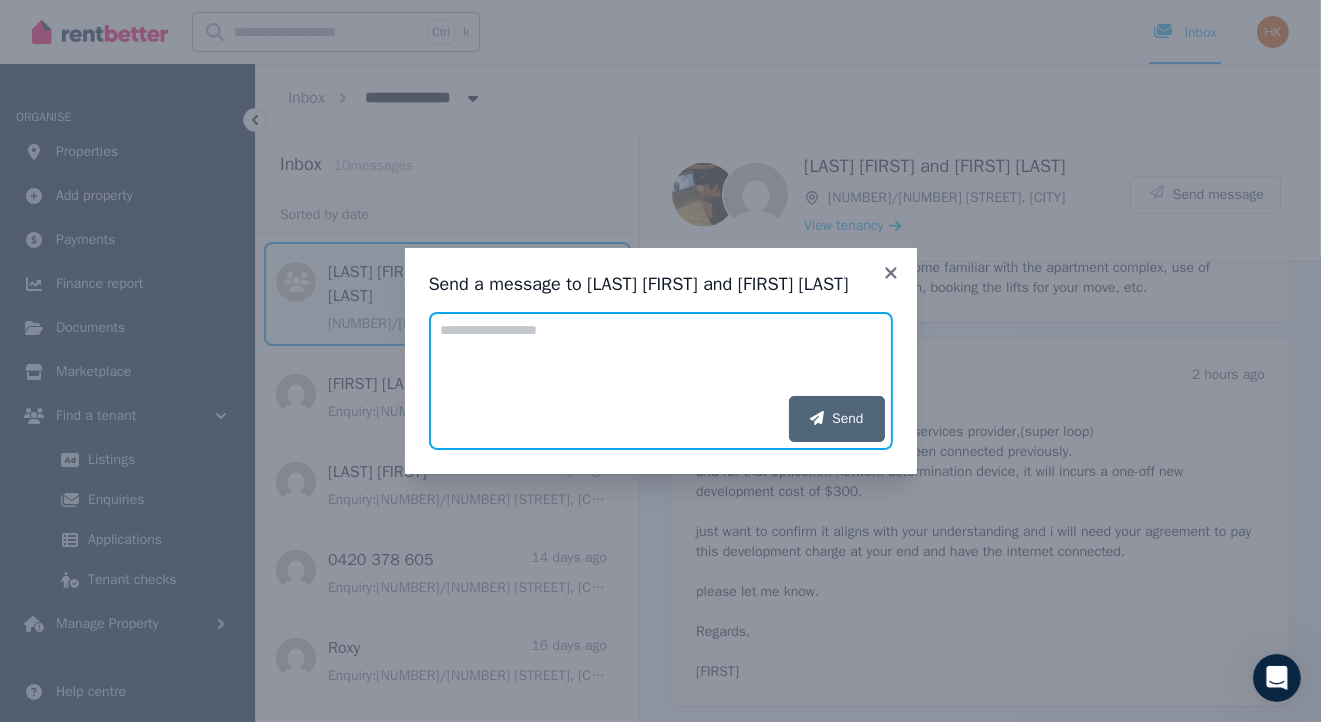 click on "Add your message" at bounding box center (661, 354) 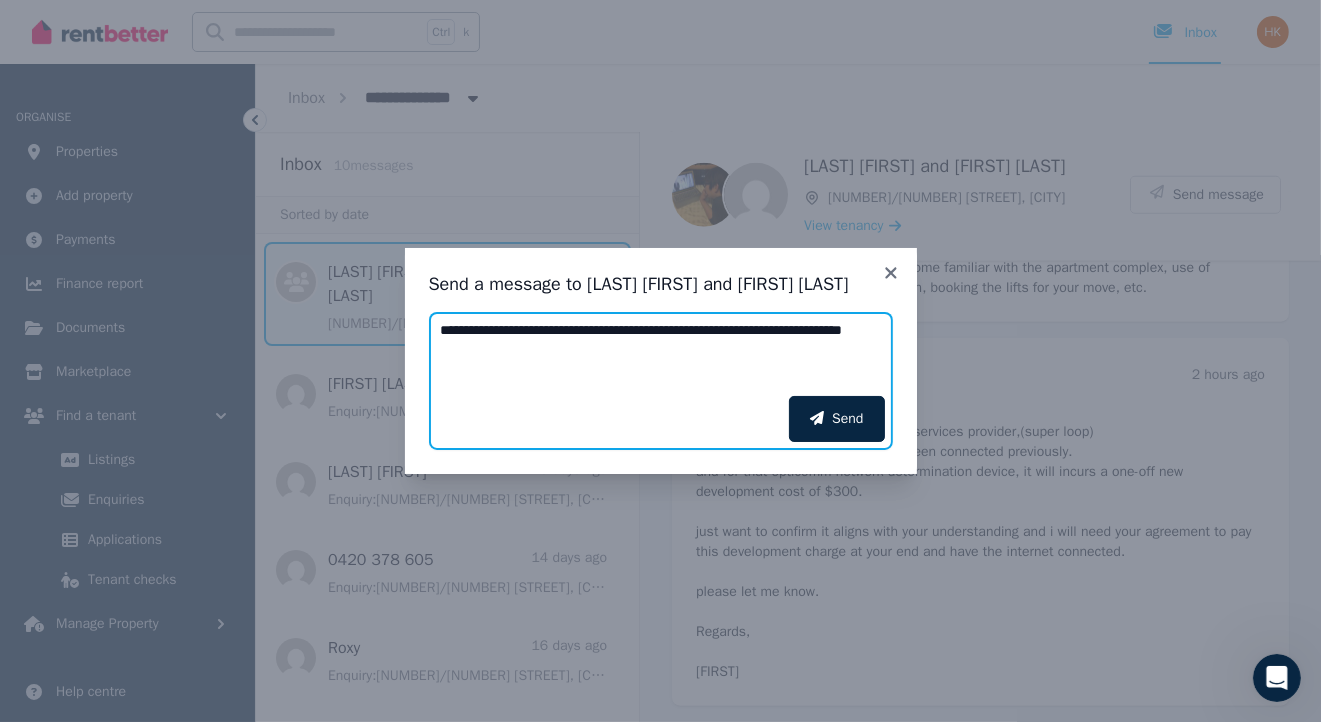 paste on "**********" 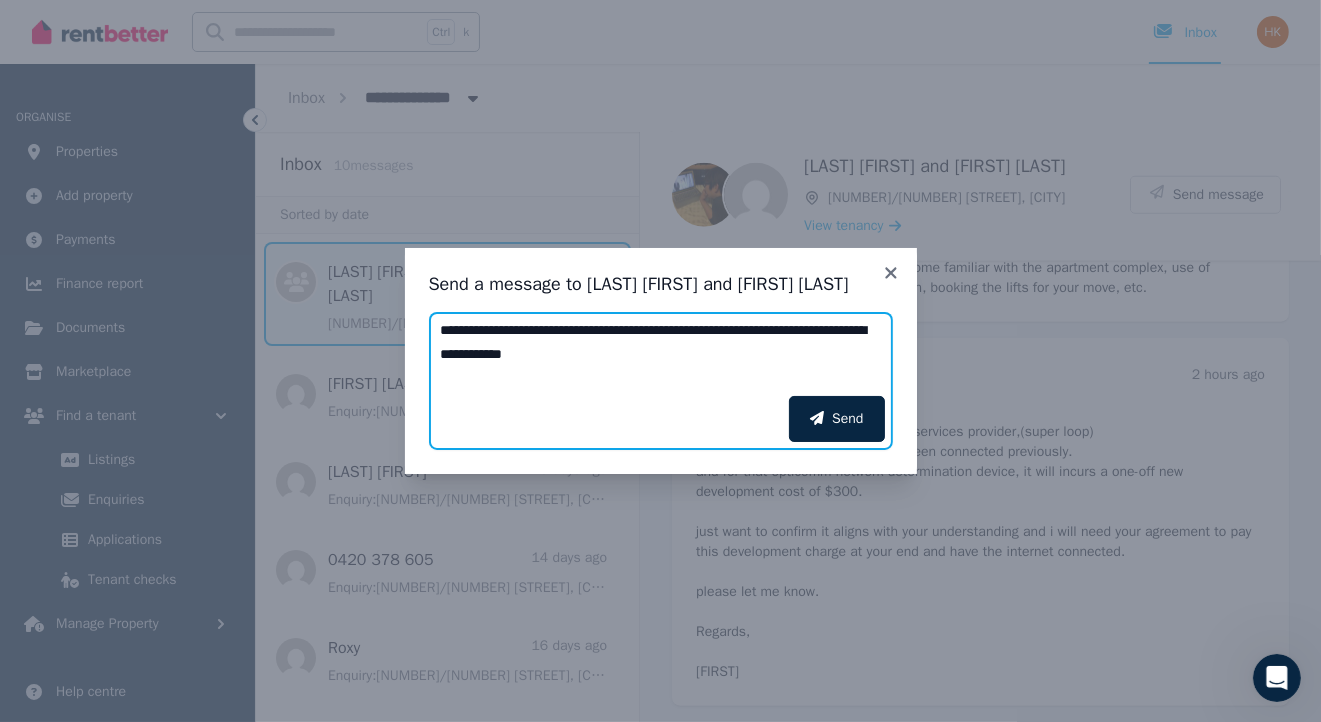 drag, startPoint x: 560, startPoint y: 356, endPoint x: 691, endPoint y: 349, distance: 131.18689 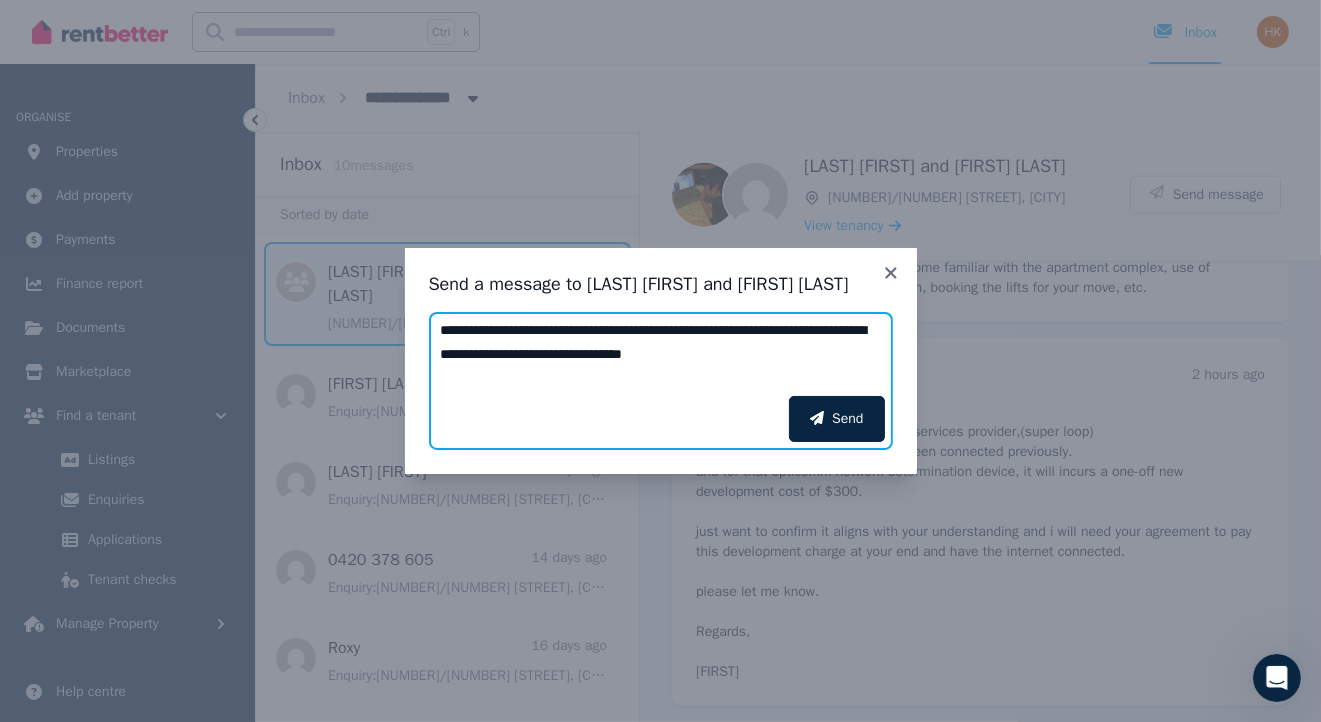 click on "**********" at bounding box center [661, 354] 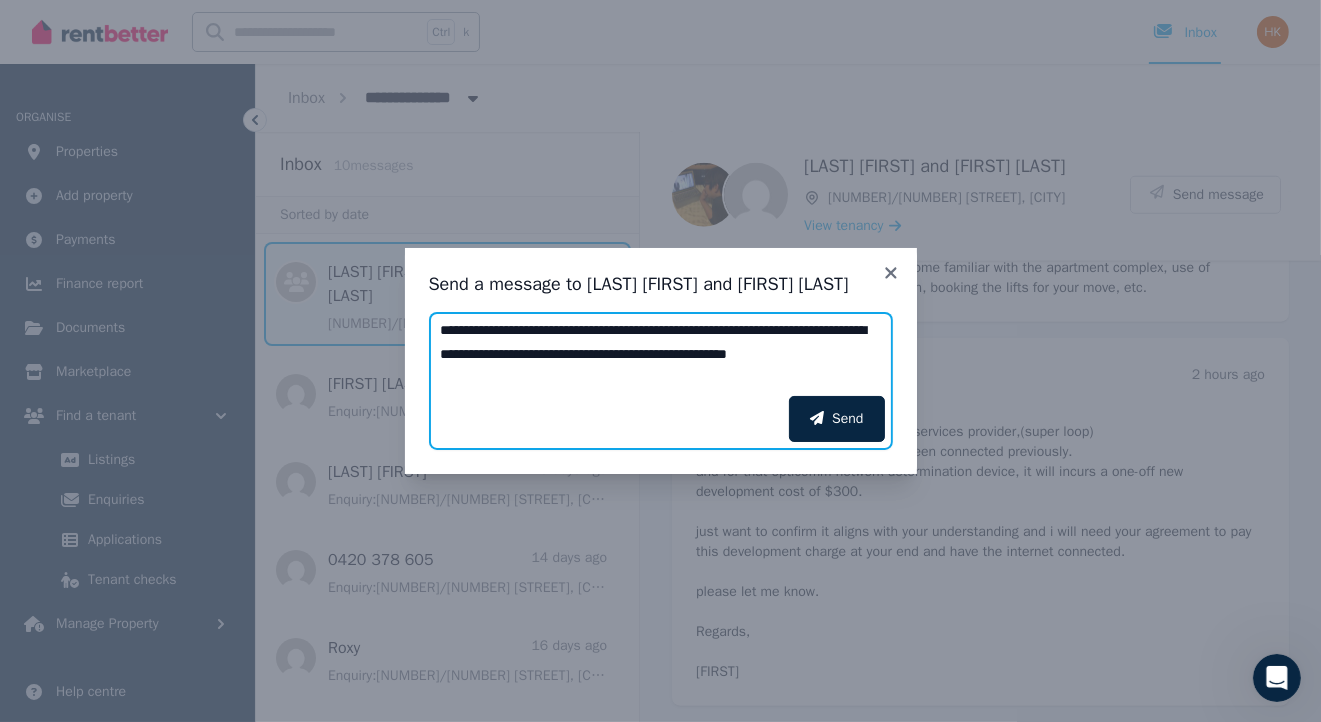 click on "**********" at bounding box center [661, 354] 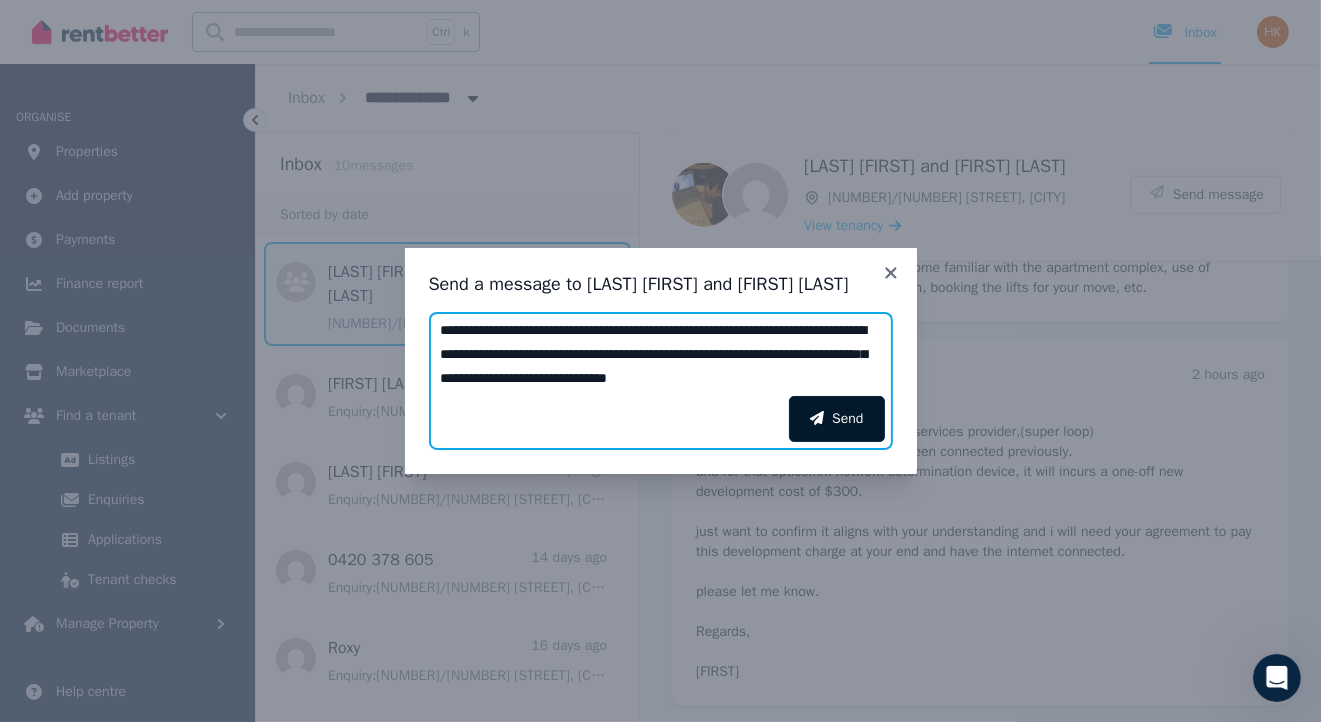 type on "**********" 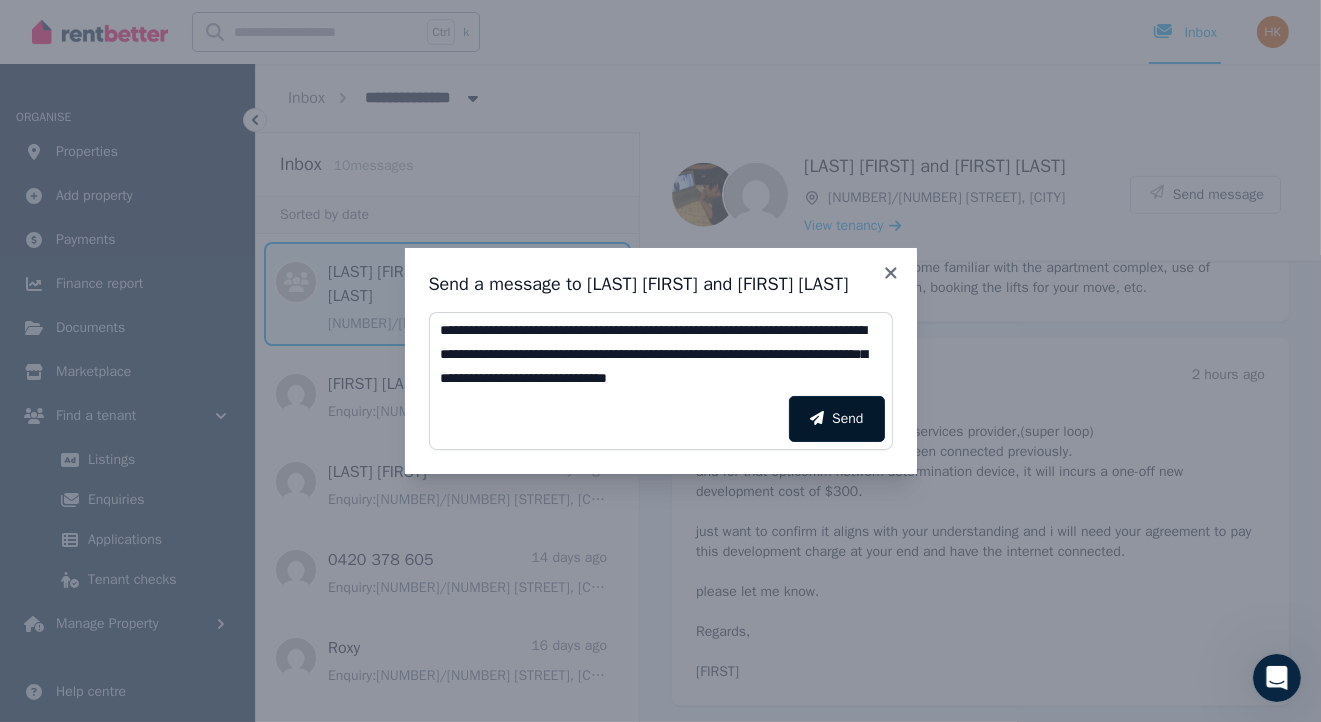 click on "Send" at bounding box center [836, 419] 